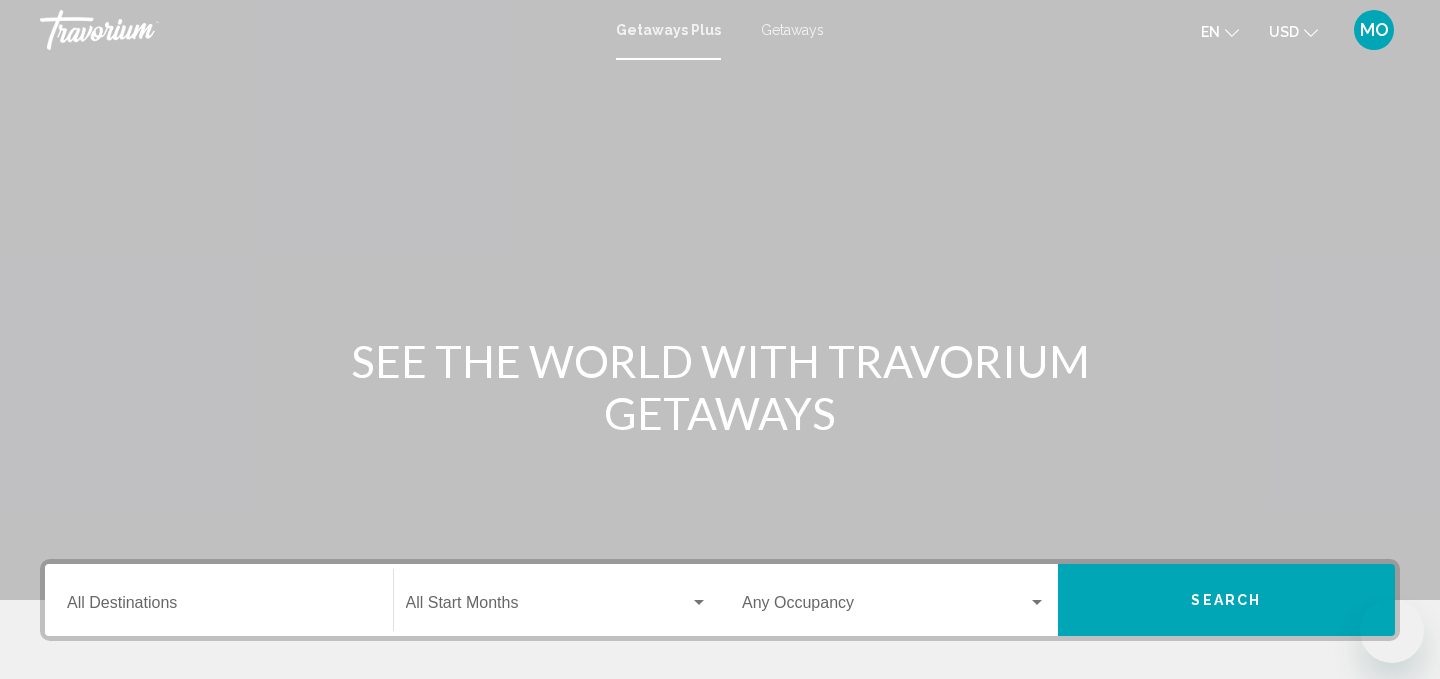 scroll, scrollTop: 0, scrollLeft: 0, axis: both 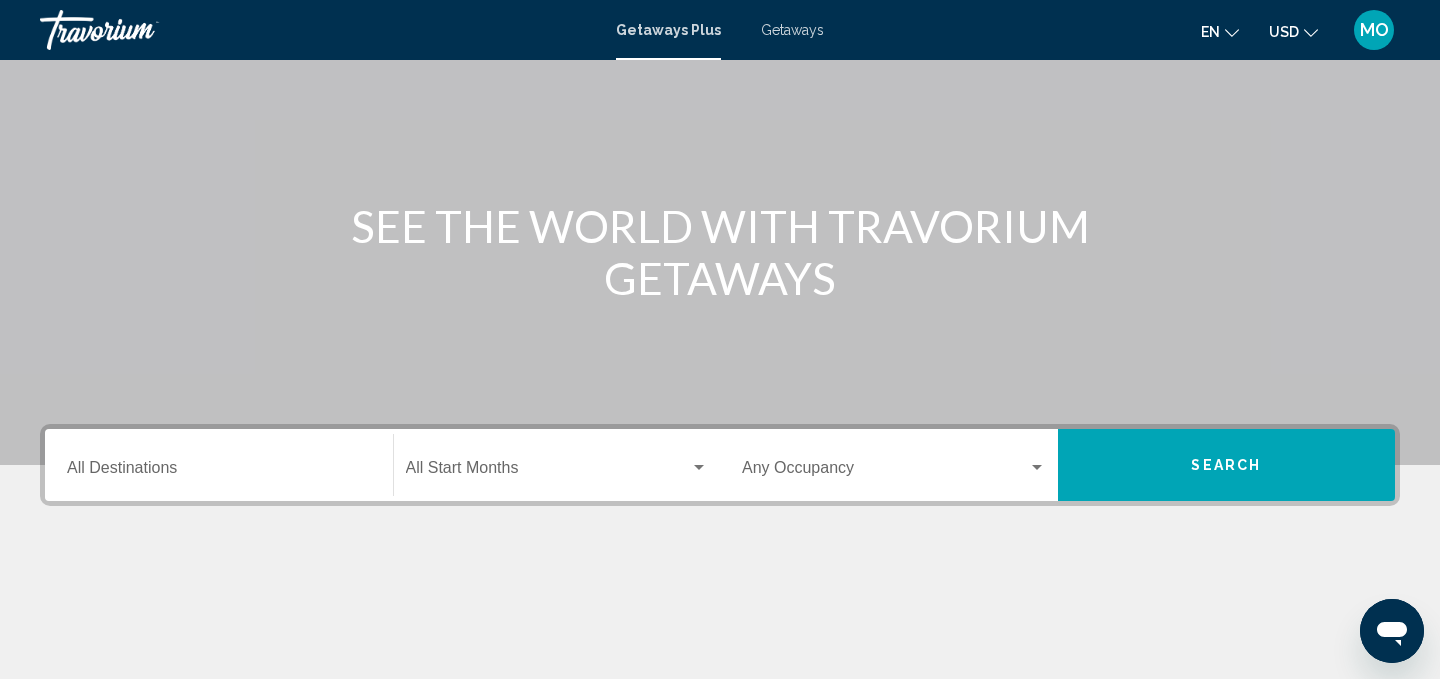 click on "Start Month All Start Months" 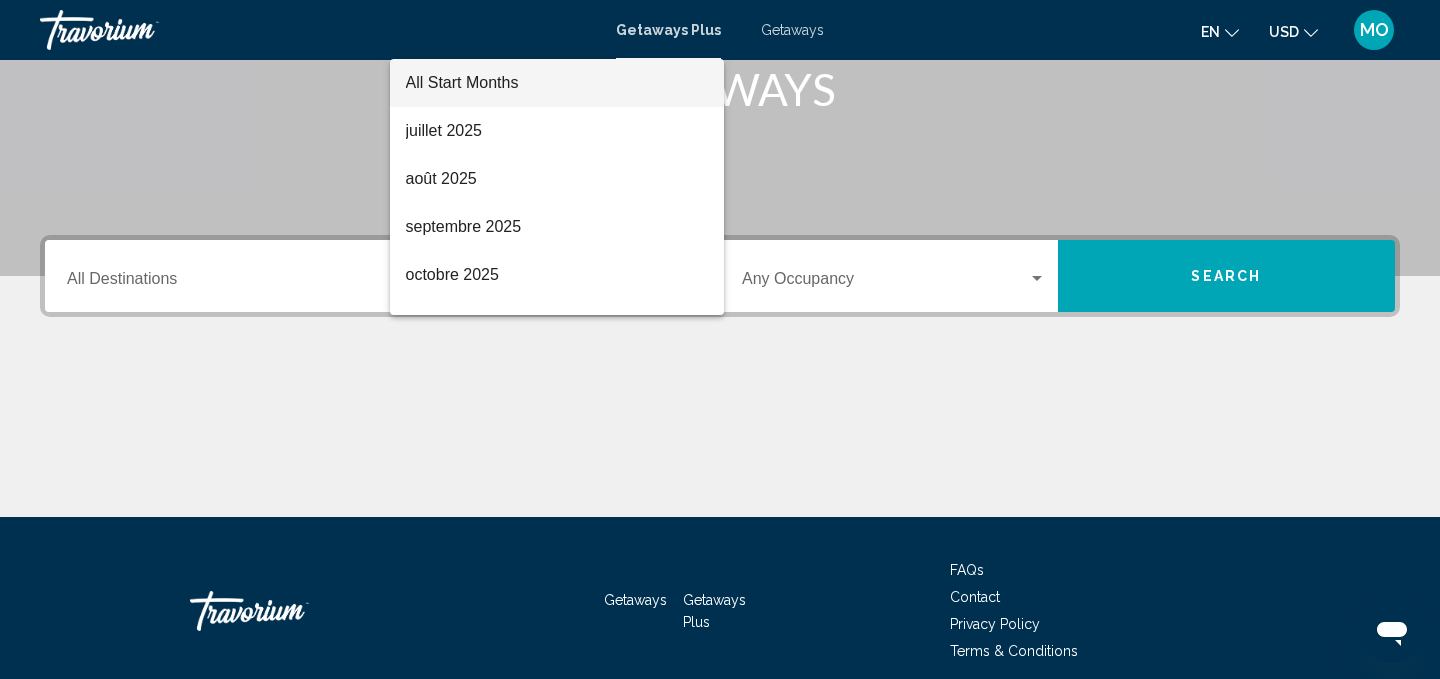 scroll, scrollTop: 301, scrollLeft: 0, axis: vertical 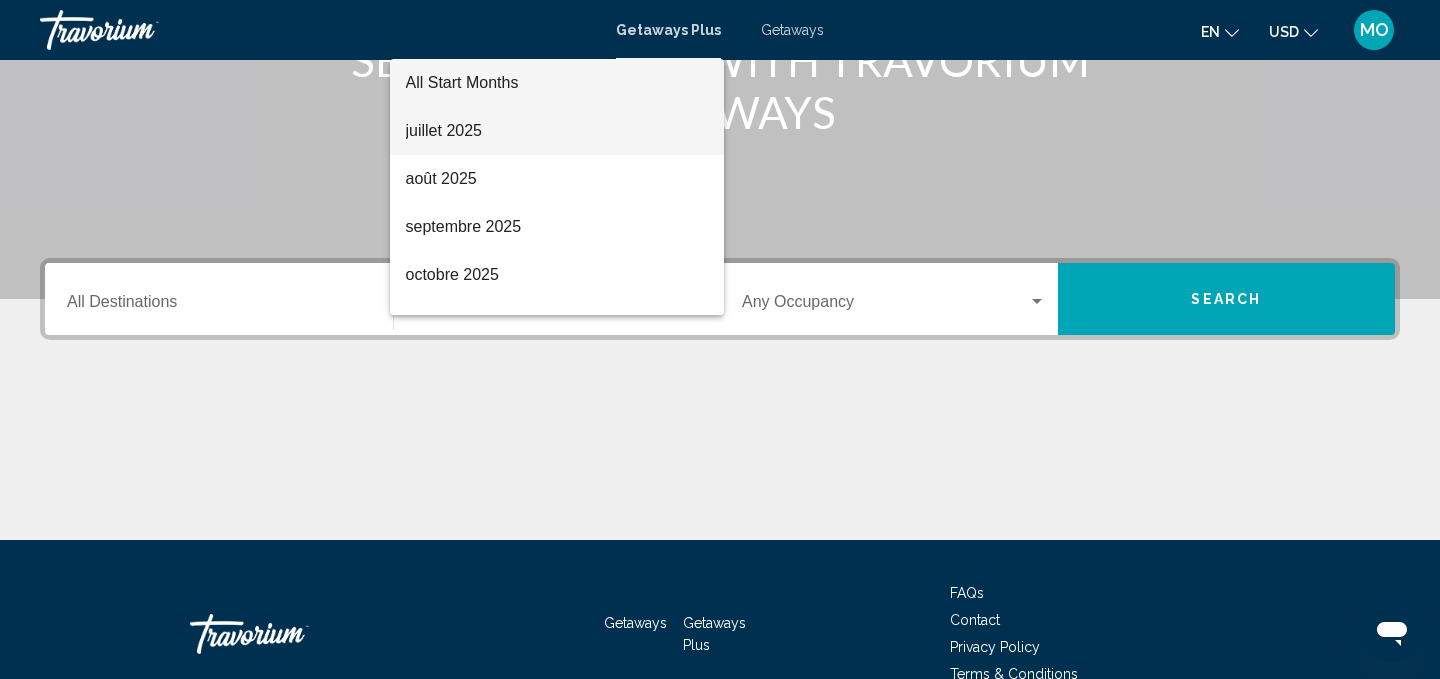 click on "juillet 2025" at bounding box center [557, 131] 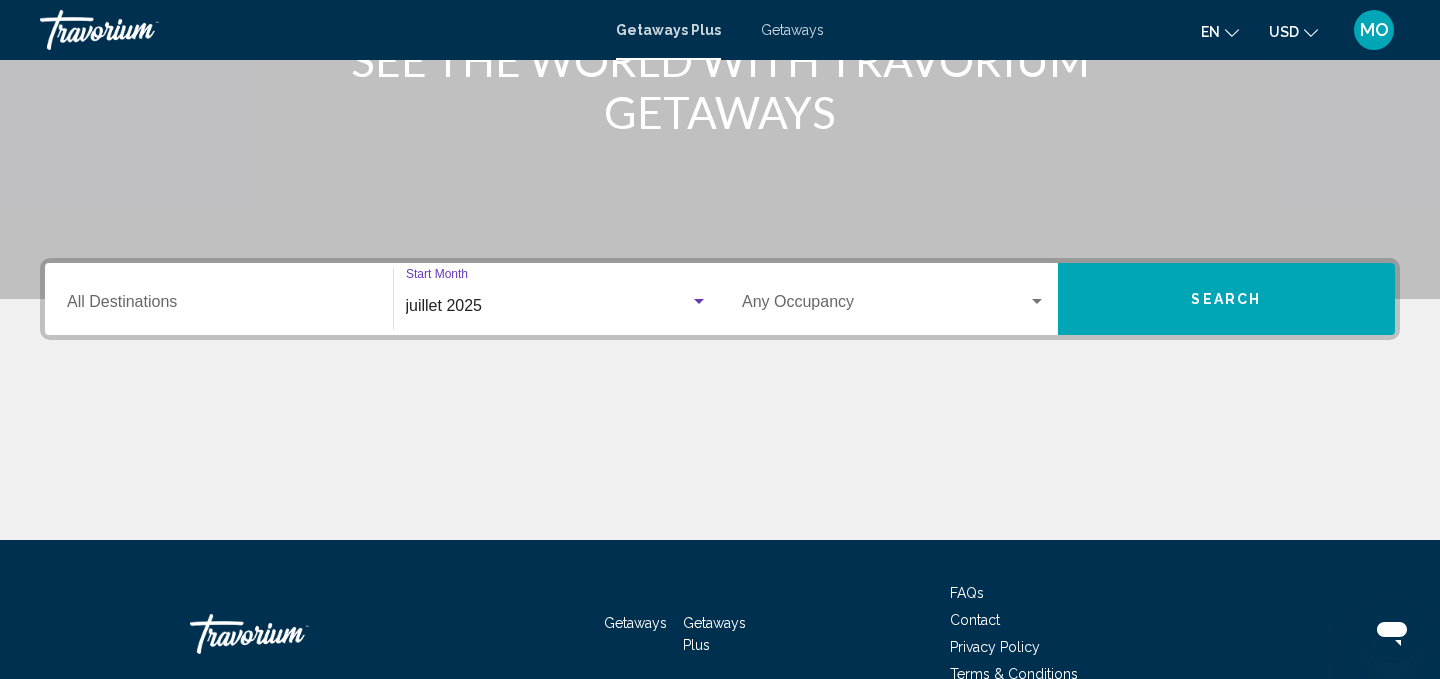 click on "Occupancy Any Occupancy" at bounding box center (894, 299) 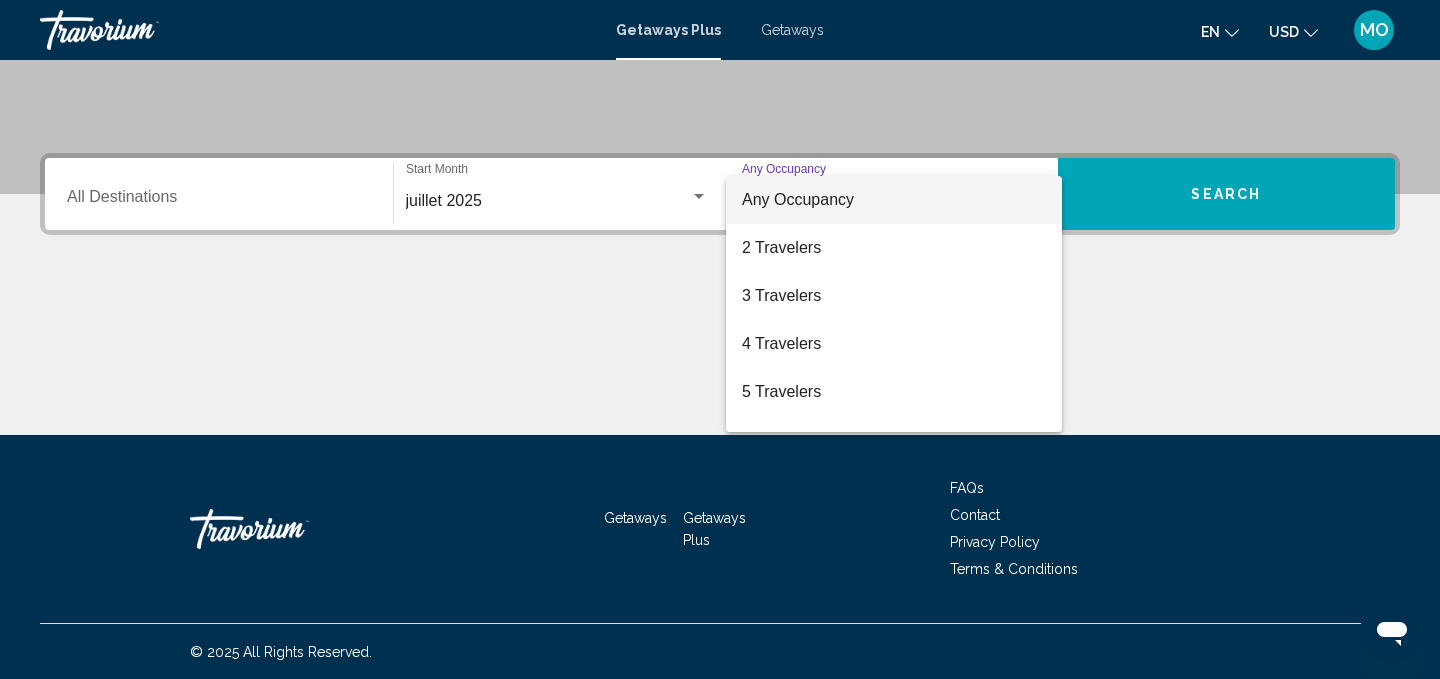 scroll, scrollTop: 407, scrollLeft: 0, axis: vertical 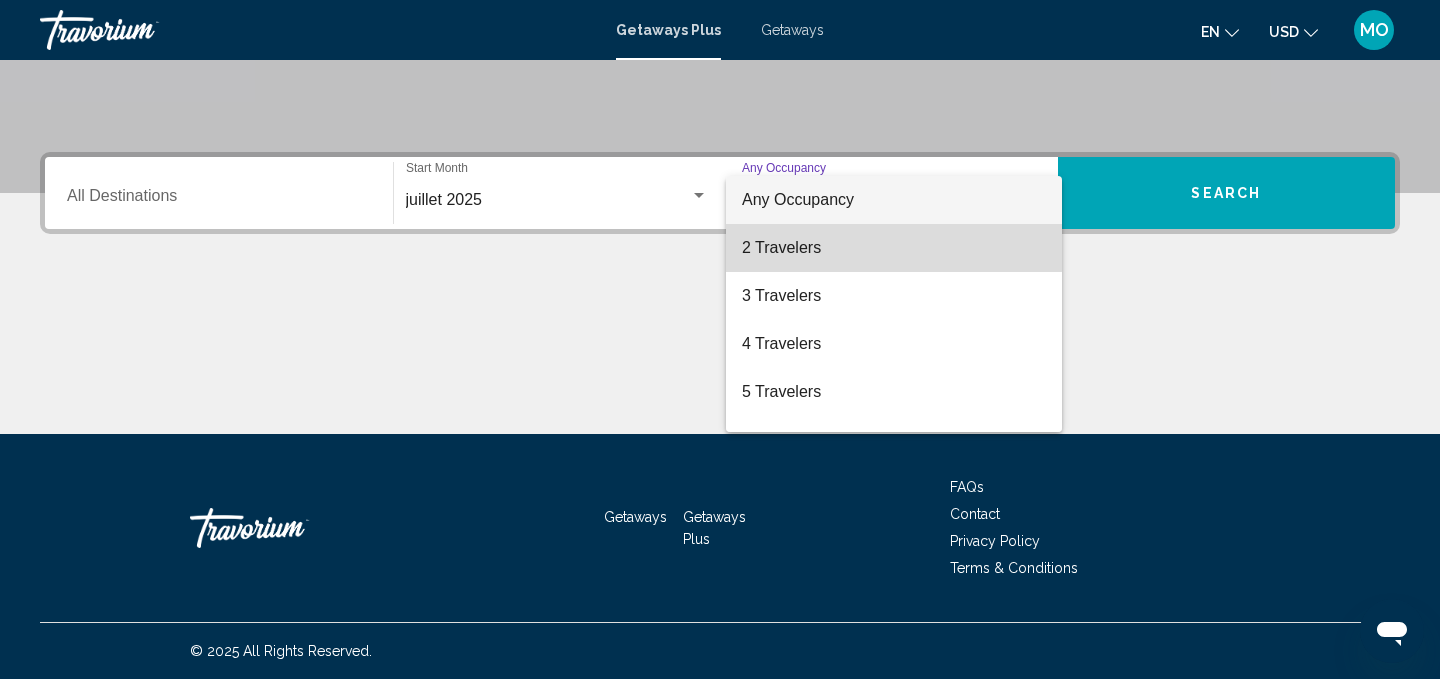 click on "2 Travelers" at bounding box center (894, 248) 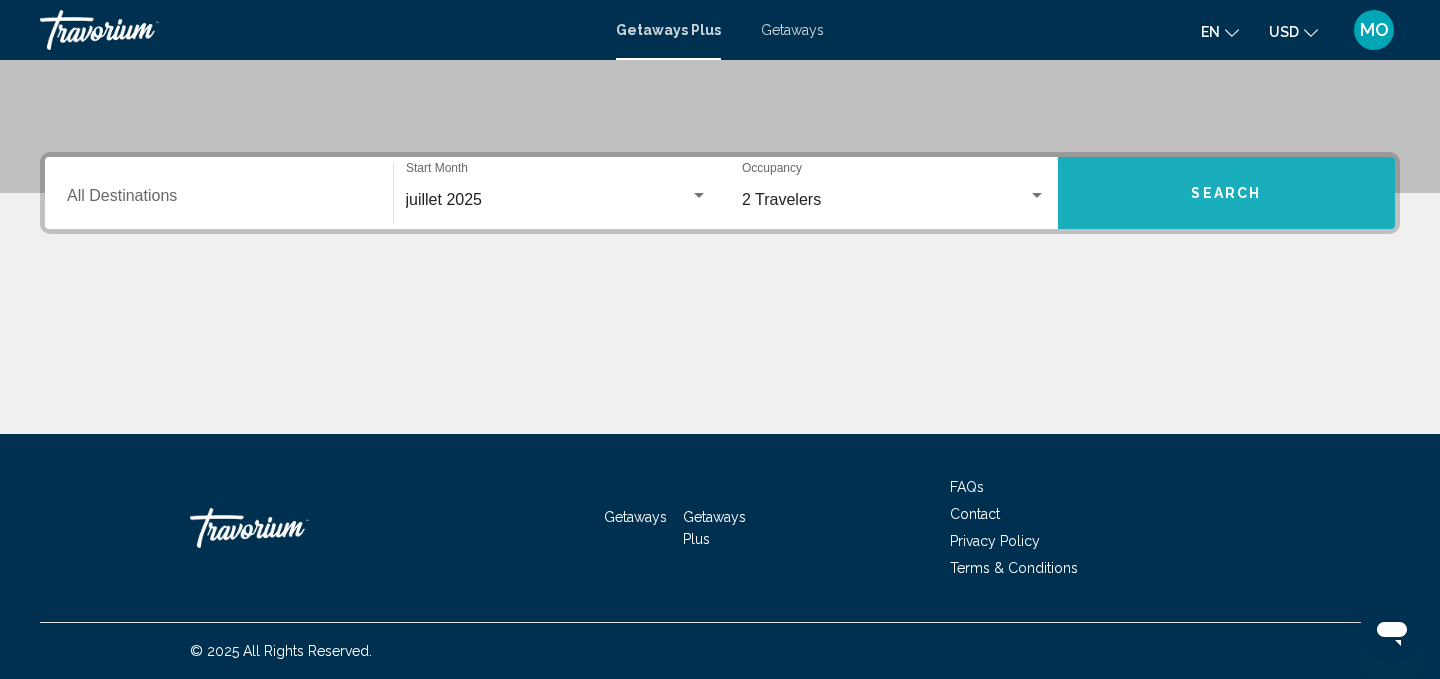 click on "Search" at bounding box center [1227, 193] 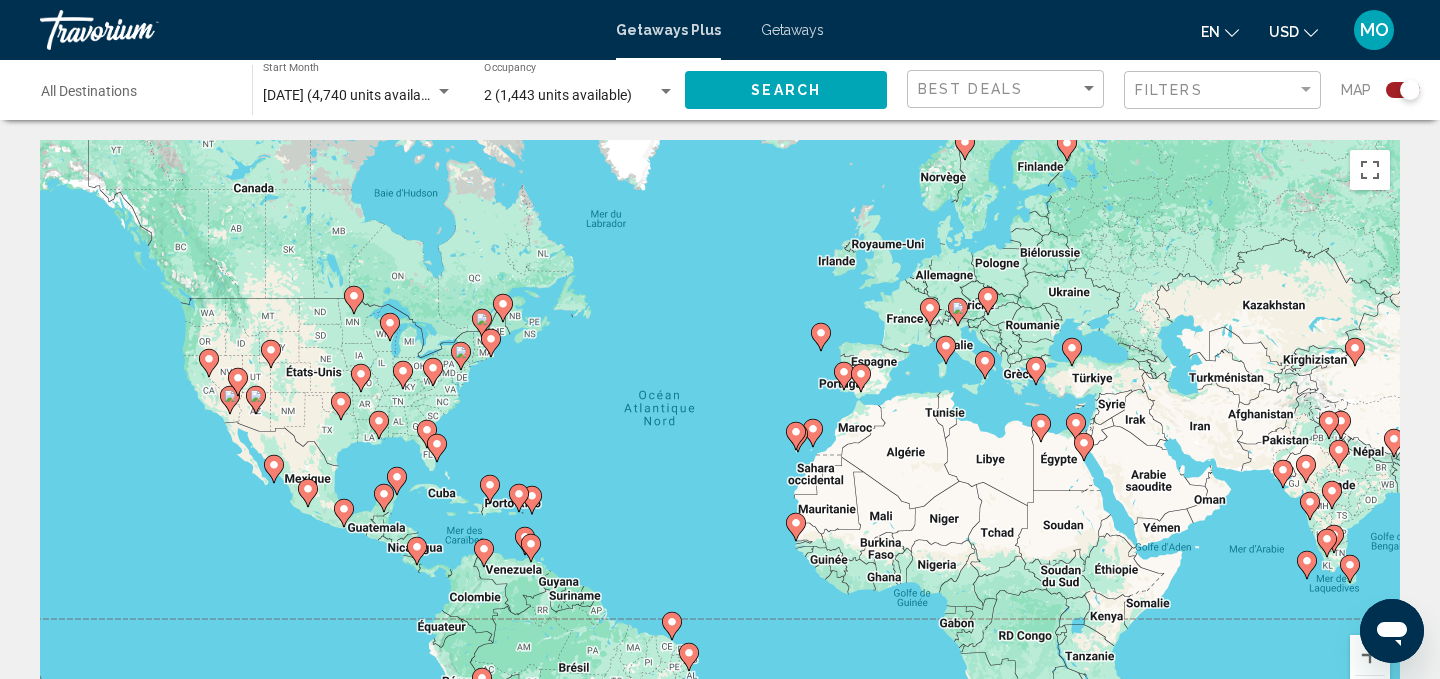 click 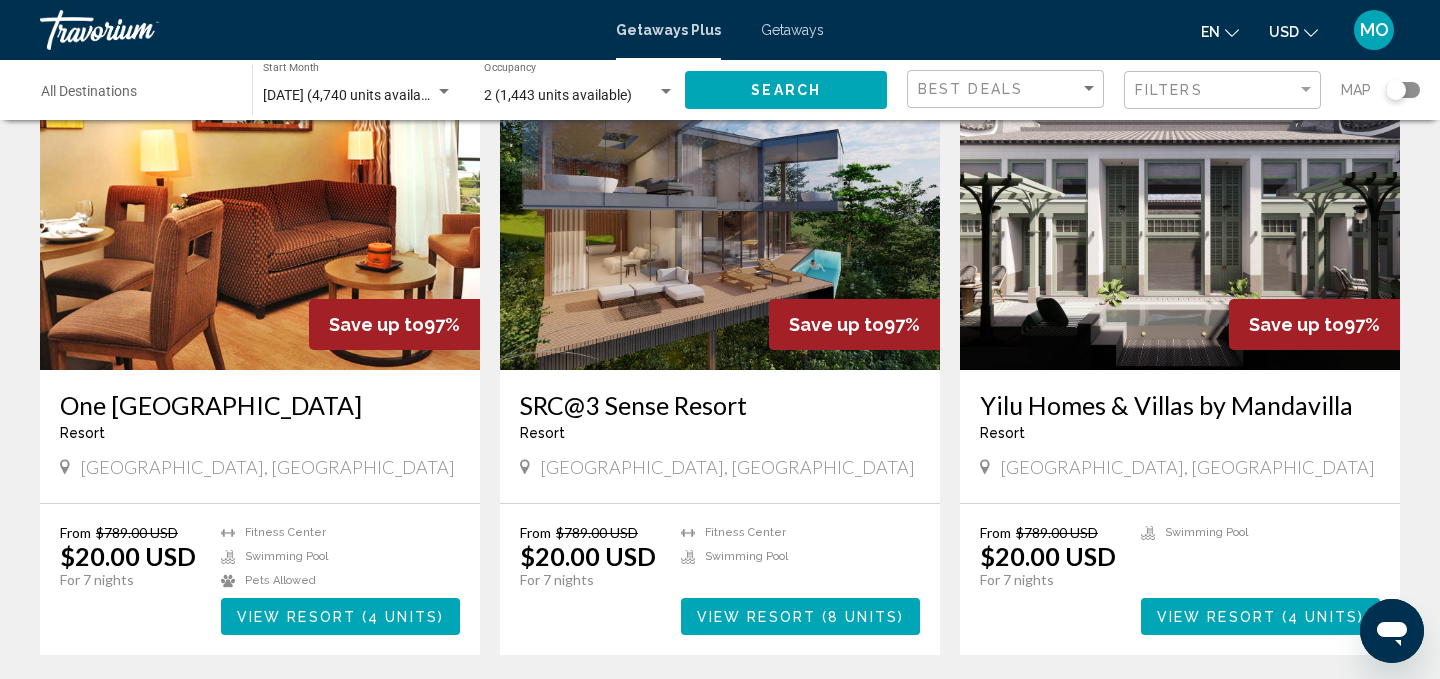 scroll, scrollTop: 832, scrollLeft: 0, axis: vertical 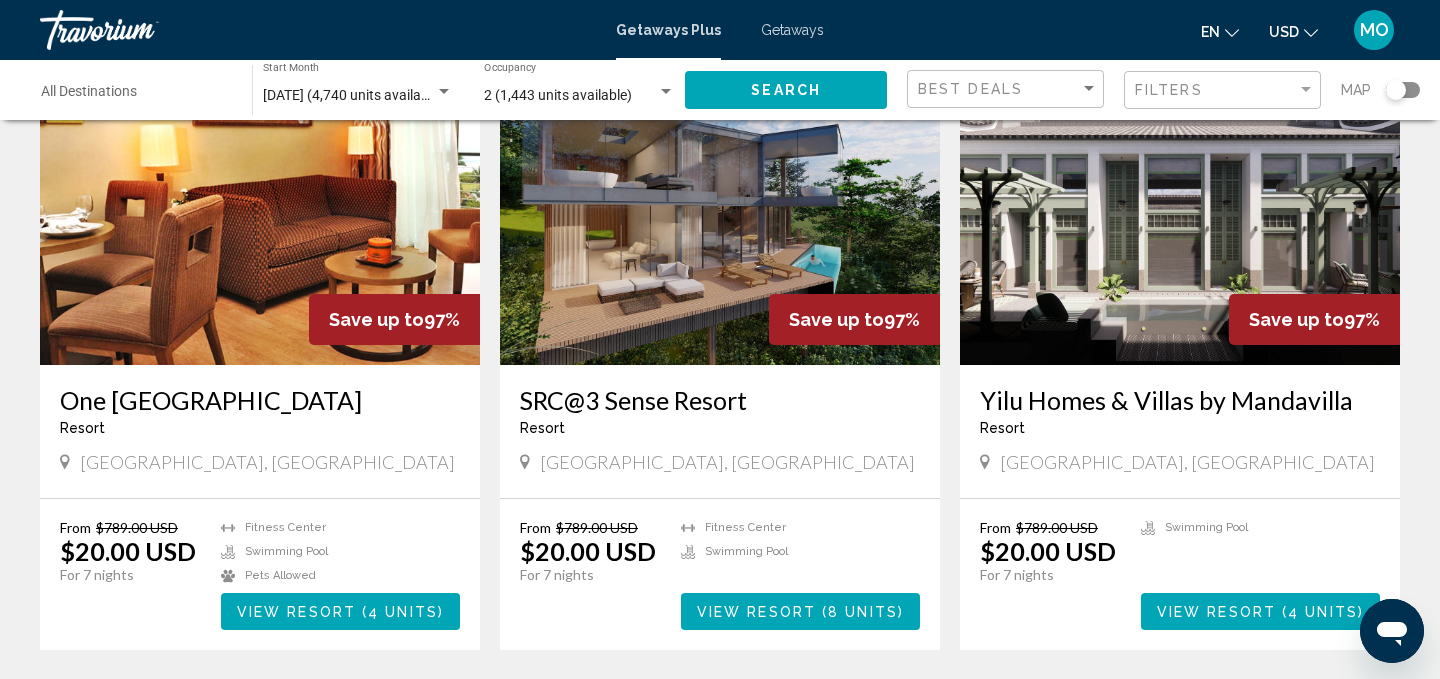 click on "View Resort" at bounding box center (296, 612) 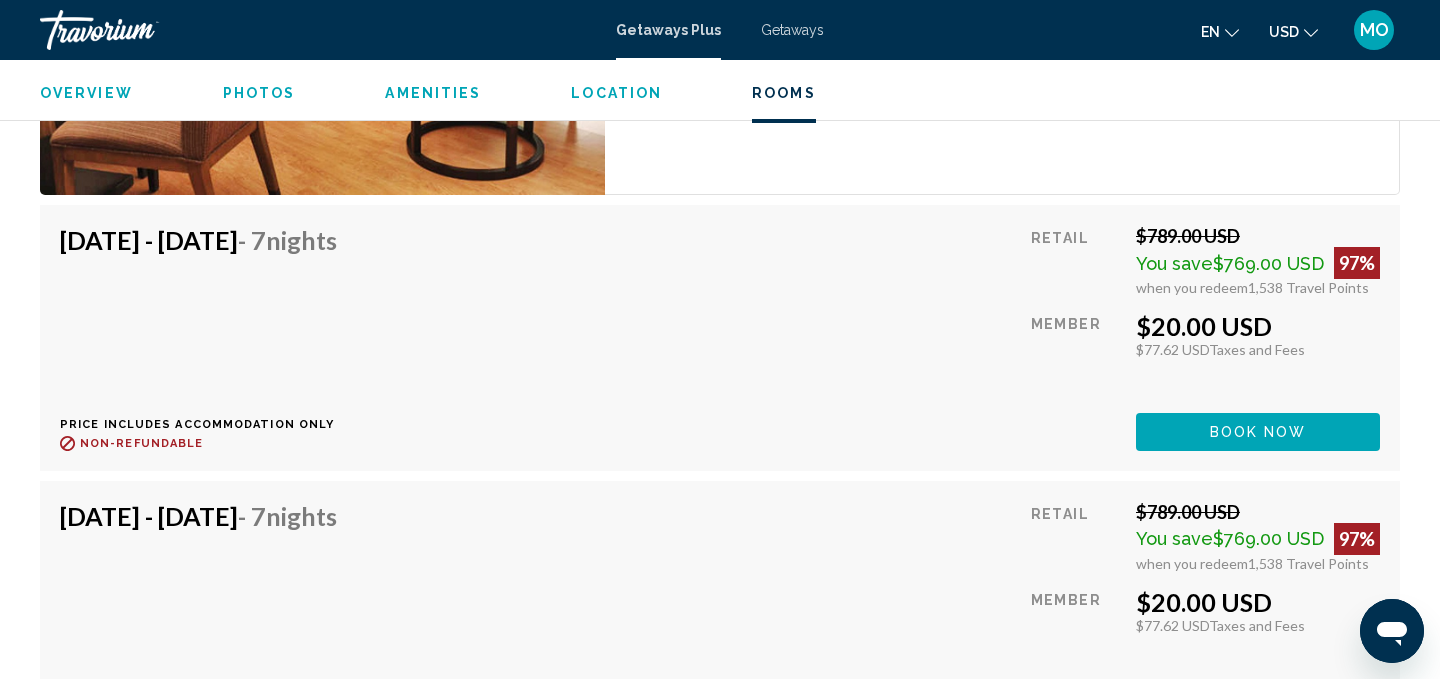 scroll, scrollTop: 2970, scrollLeft: 0, axis: vertical 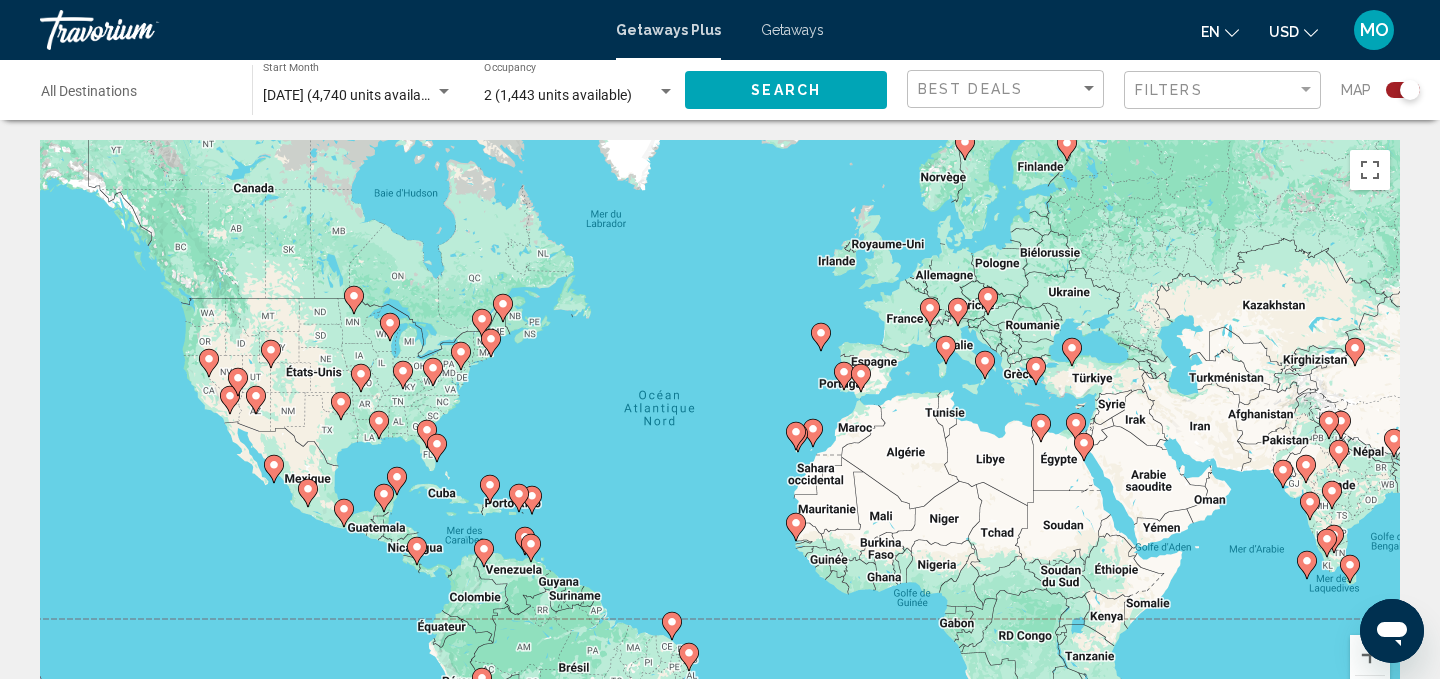 click on "Map" 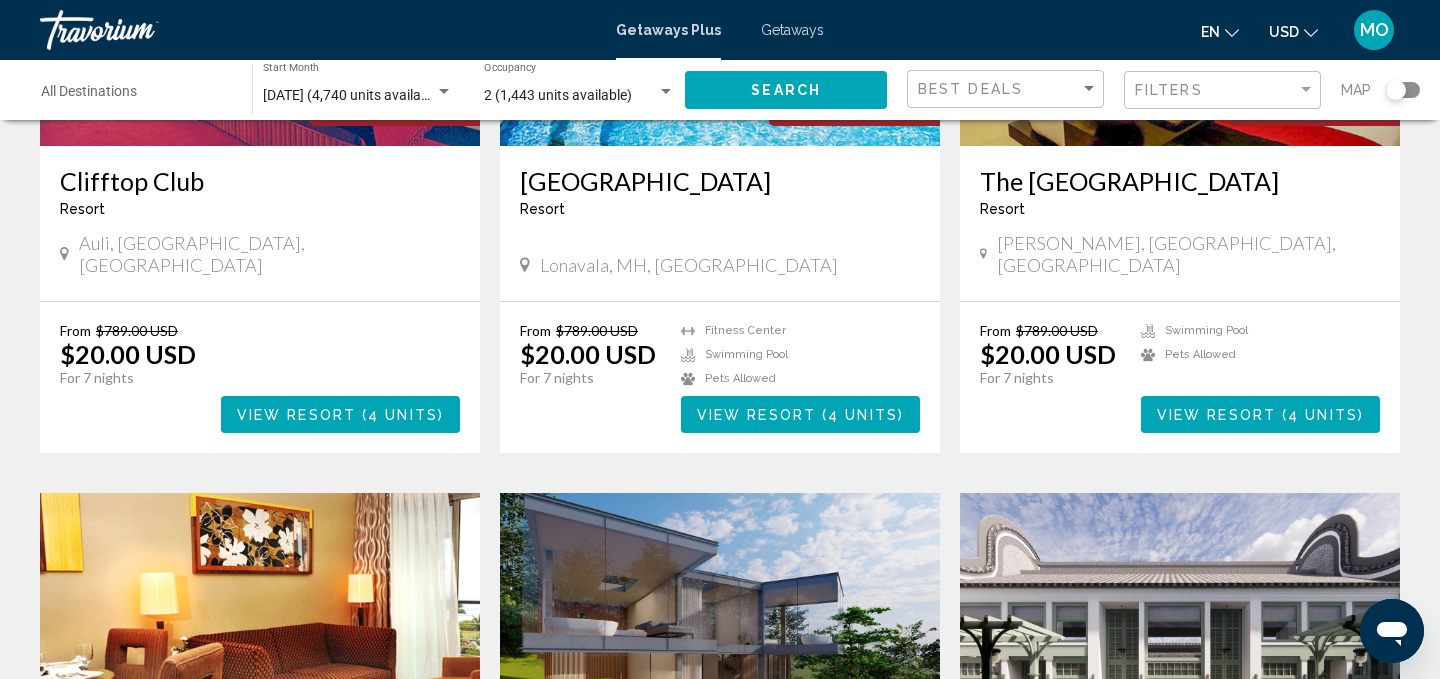 scroll, scrollTop: 0, scrollLeft: 0, axis: both 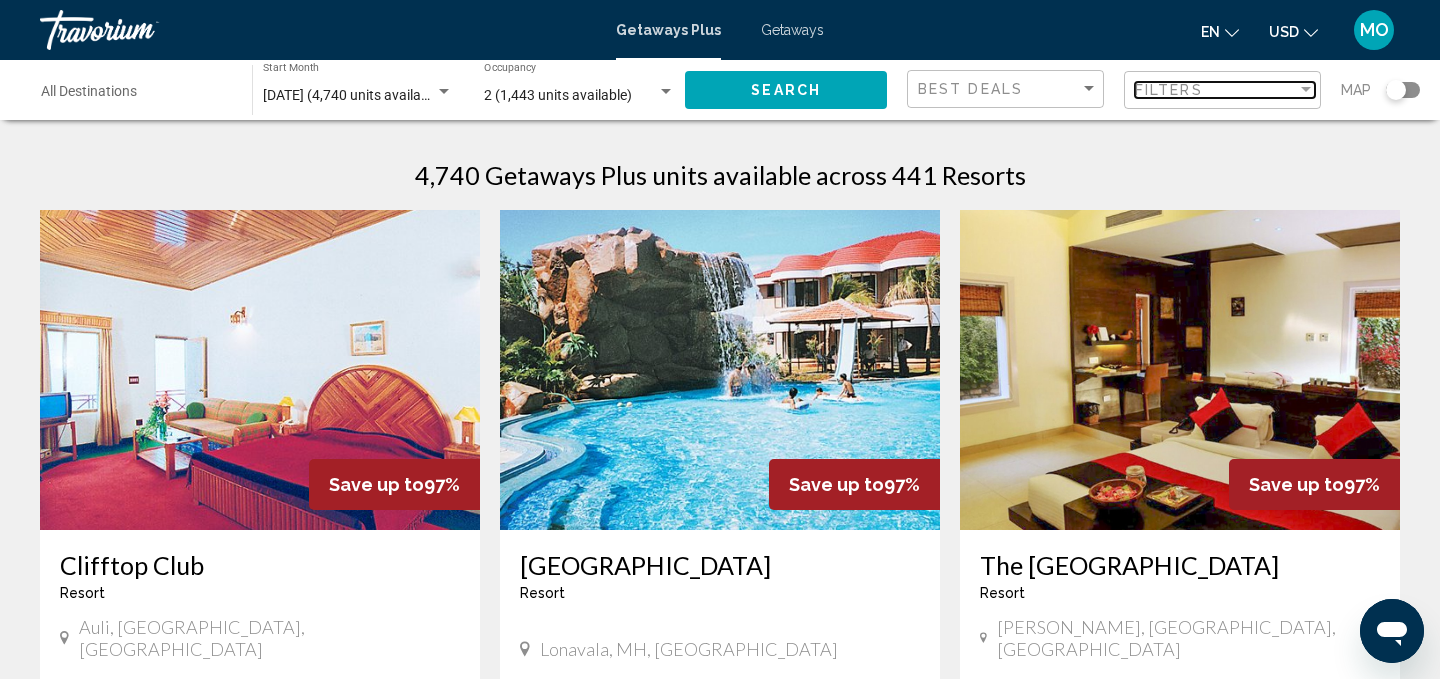 click on "Filters" at bounding box center (1169, 90) 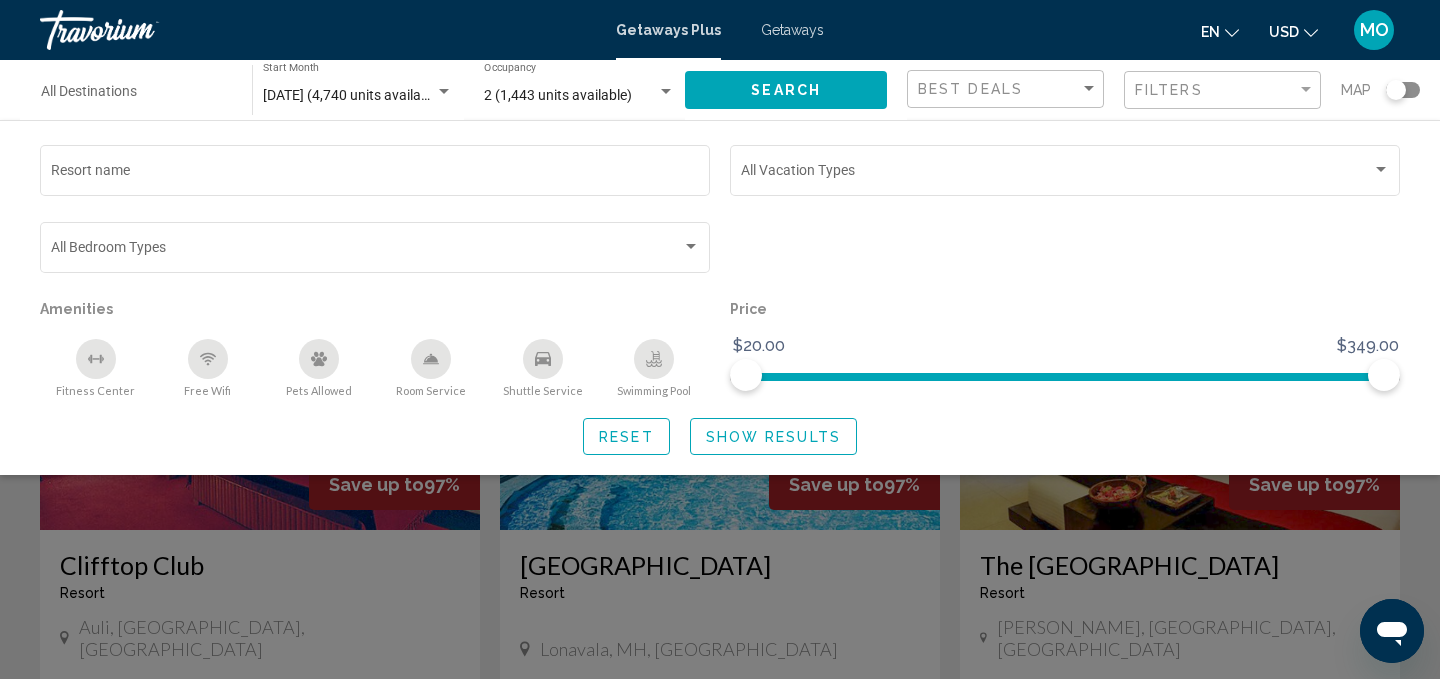 click on "Destination All Destinations" at bounding box center (136, 96) 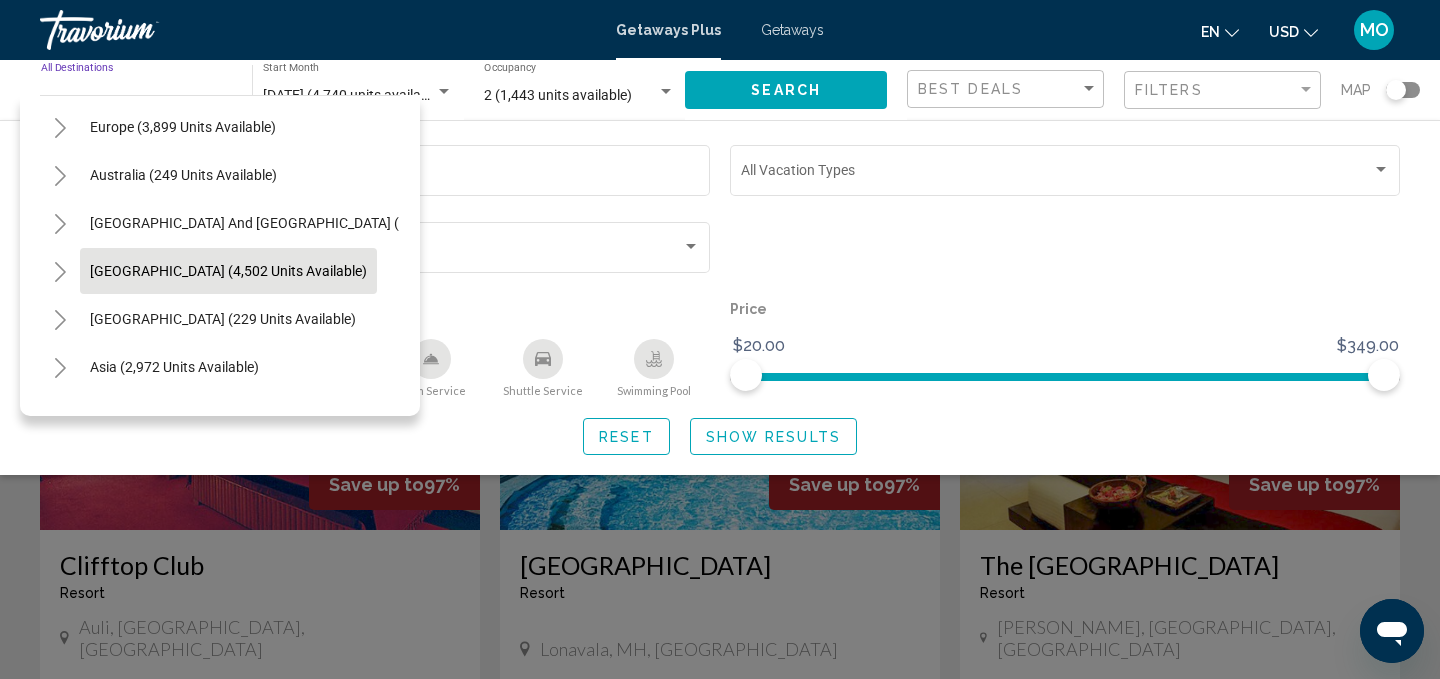 scroll, scrollTop: 324, scrollLeft: 0, axis: vertical 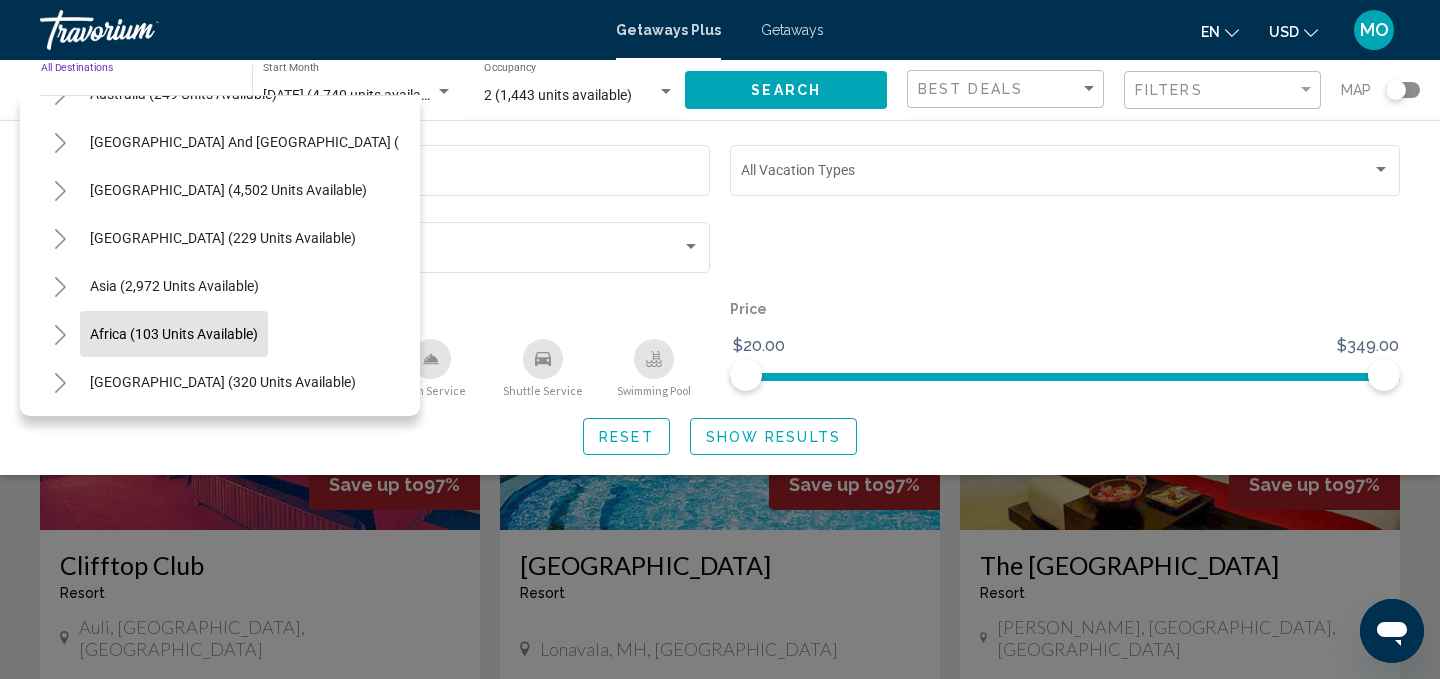 click on "Africa (103 units available)" at bounding box center [223, 382] 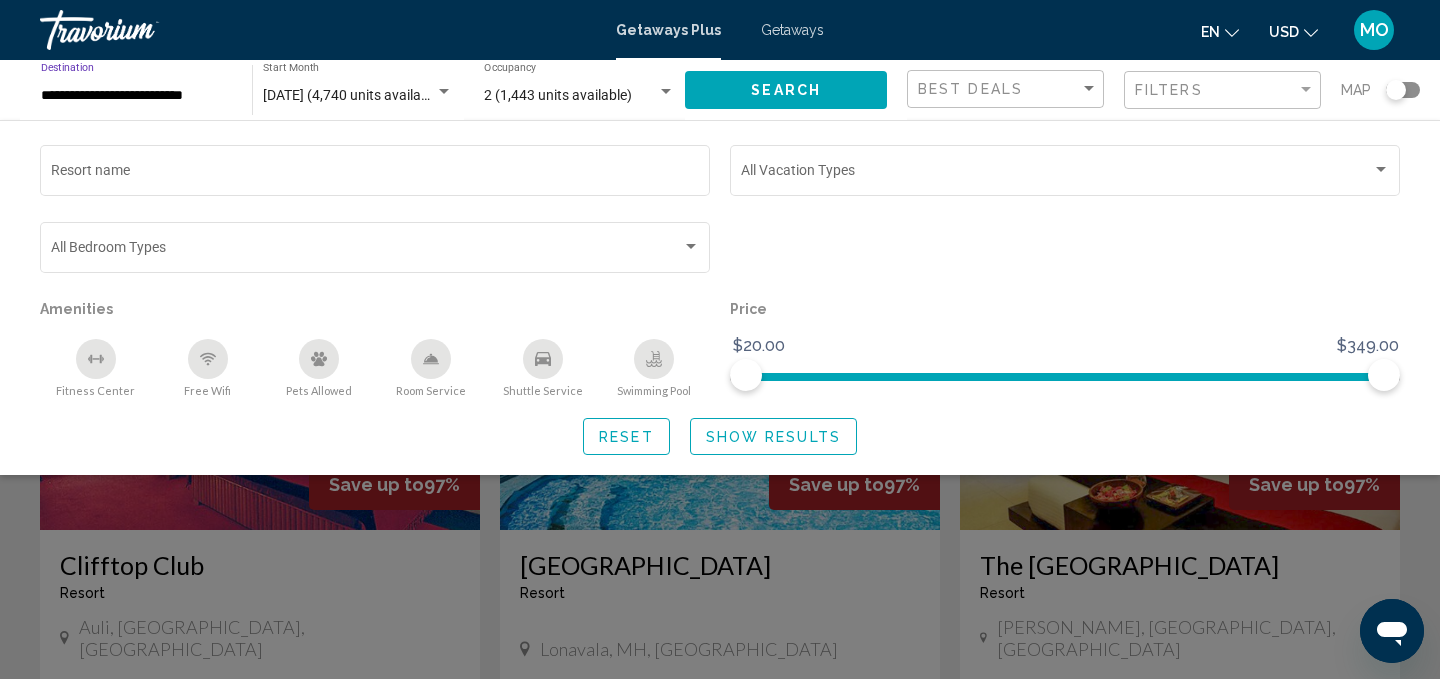 click on "Show Results" 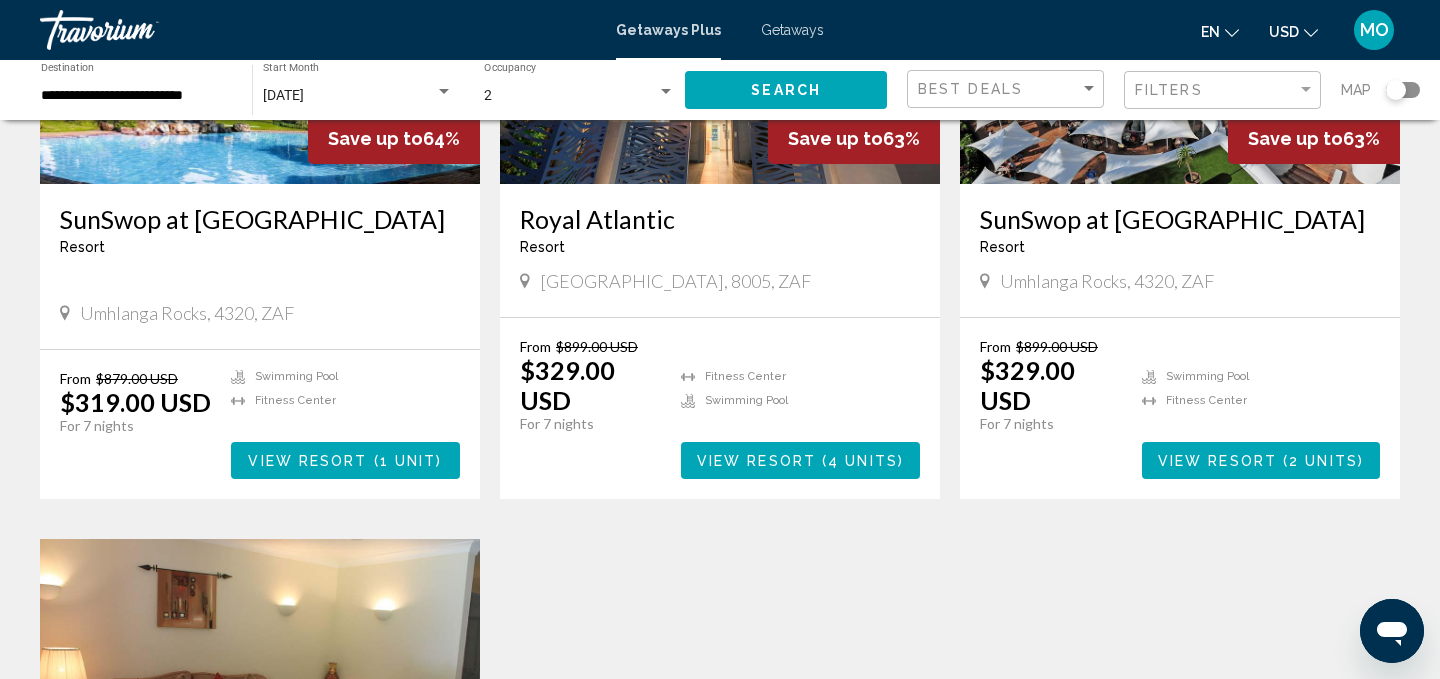 scroll, scrollTop: 0, scrollLeft: 0, axis: both 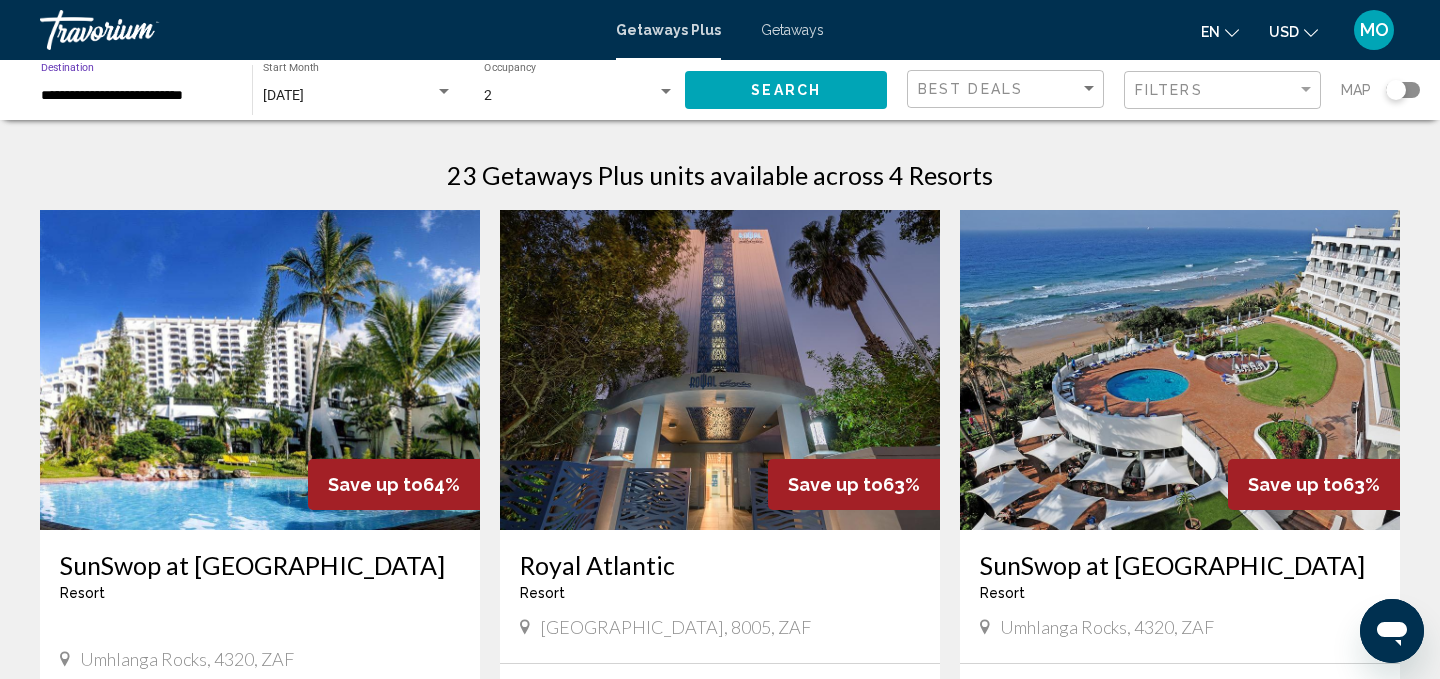 click on "**********" at bounding box center [136, 96] 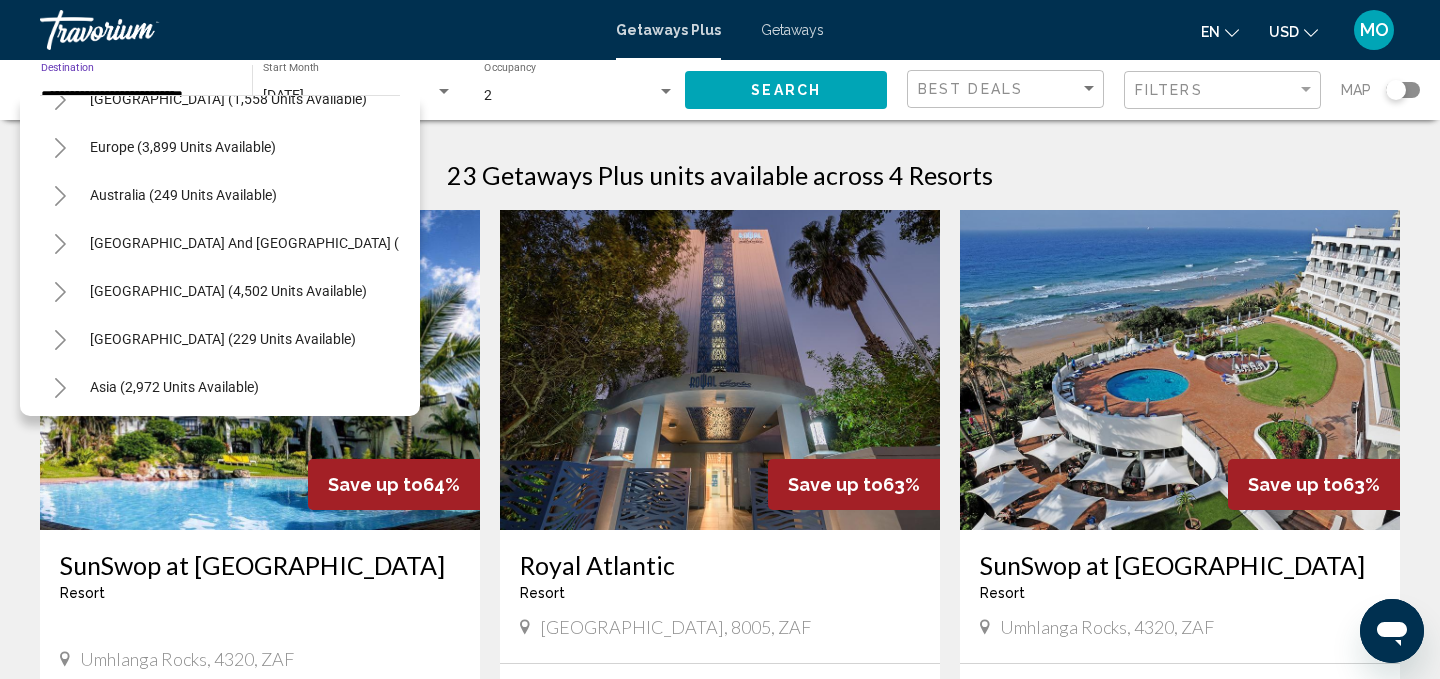 scroll, scrollTop: 178, scrollLeft: 0, axis: vertical 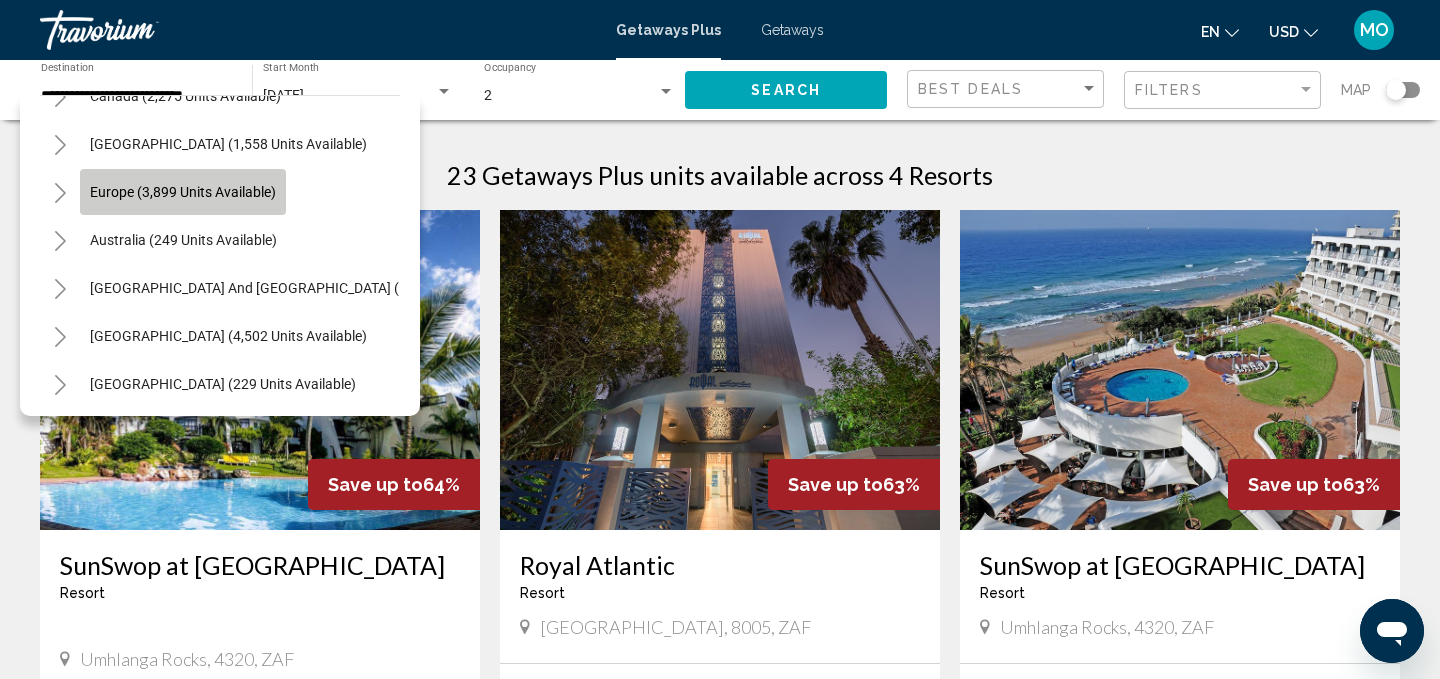 click on "Europe (3,899 units available)" 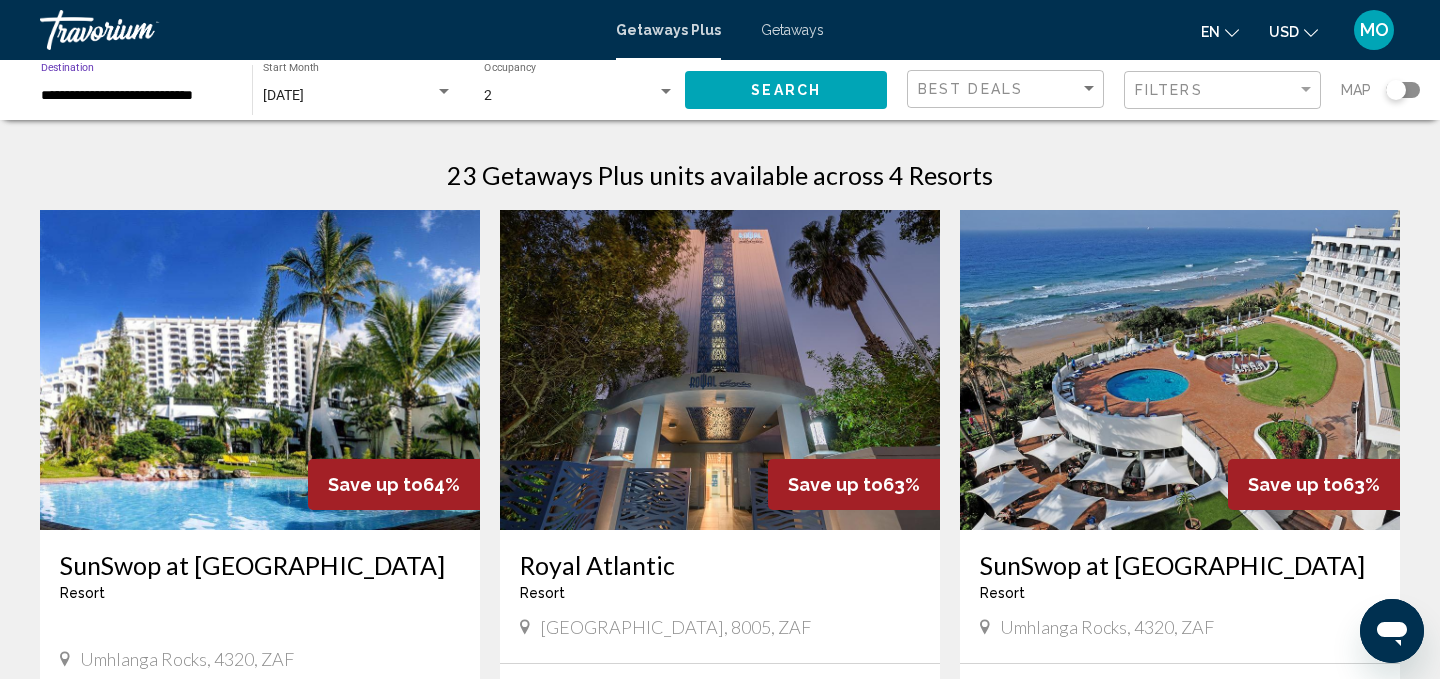 click on "Search" 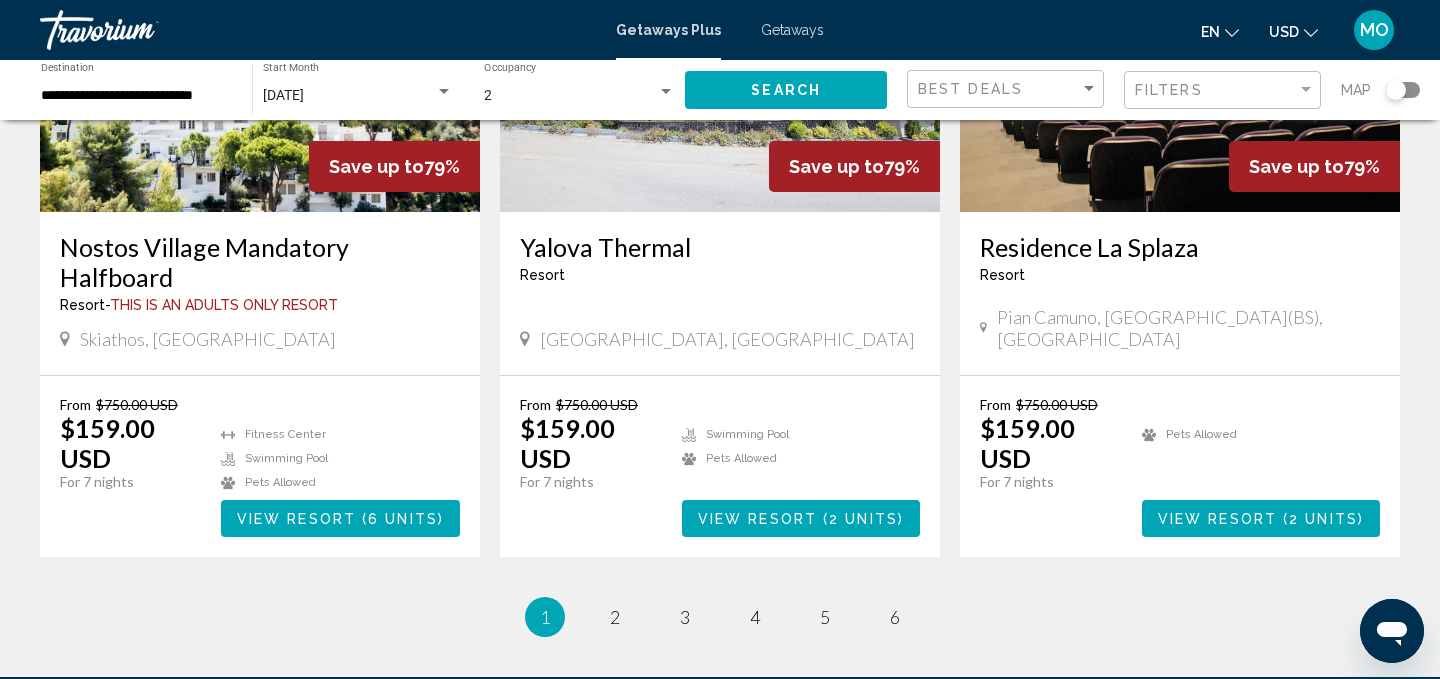 scroll, scrollTop: 2414, scrollLeft: 0, axis: vertical 